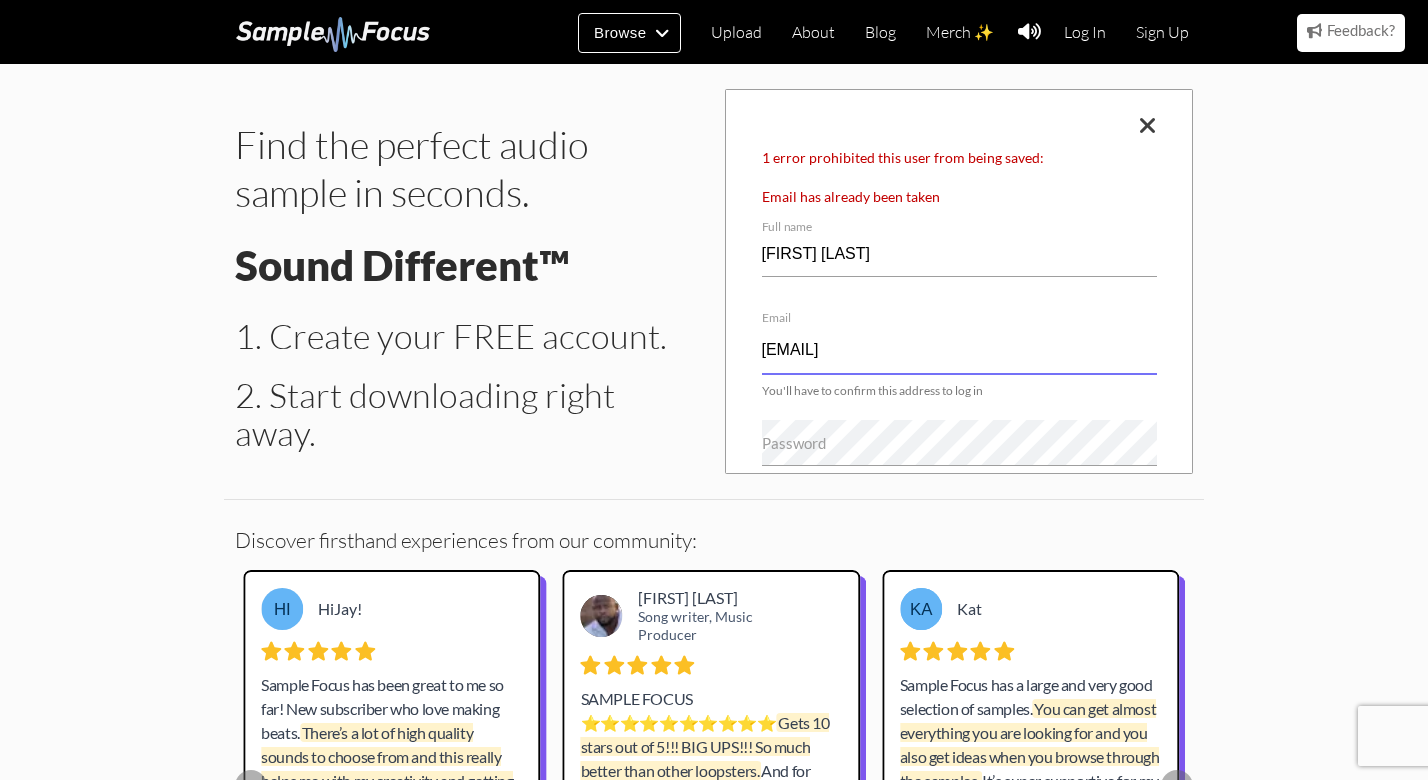 drag, startPoint x: 1013, startPoint y: 345, endPoint x: 535, endPoint y: 351, distance: 478.03766 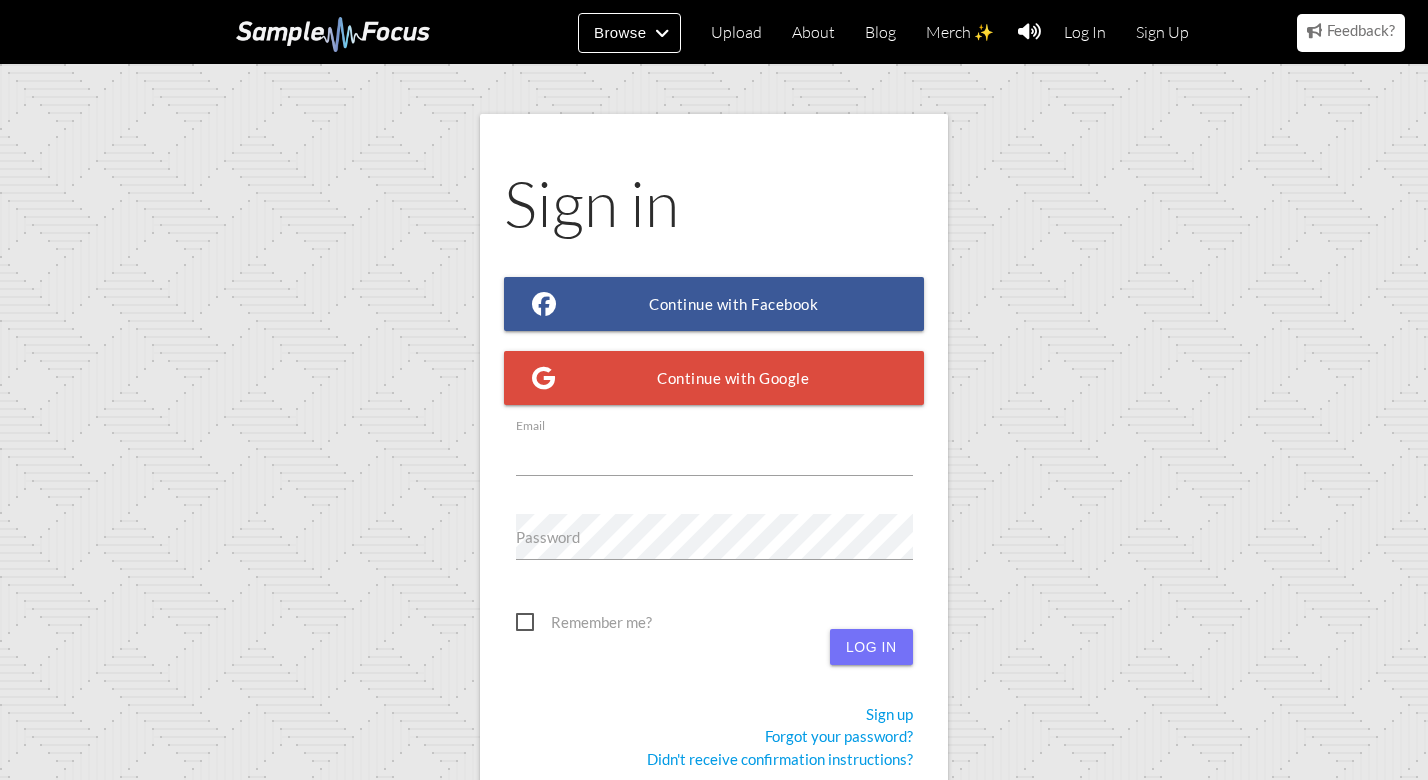 scroll, scrollTop: 0, scrollLeft: 0, axis: both 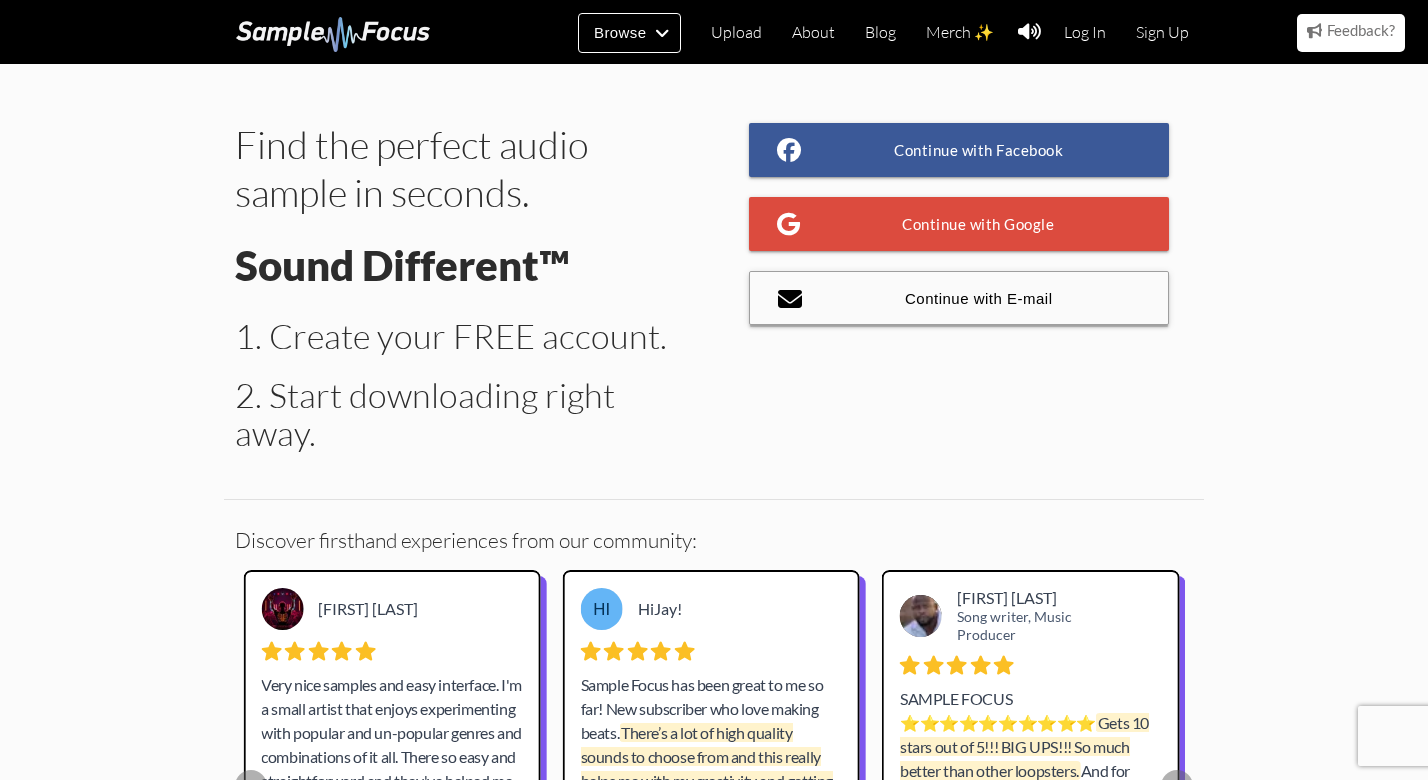 click on "Continue with E-mail" at bounding box center (959, 298) 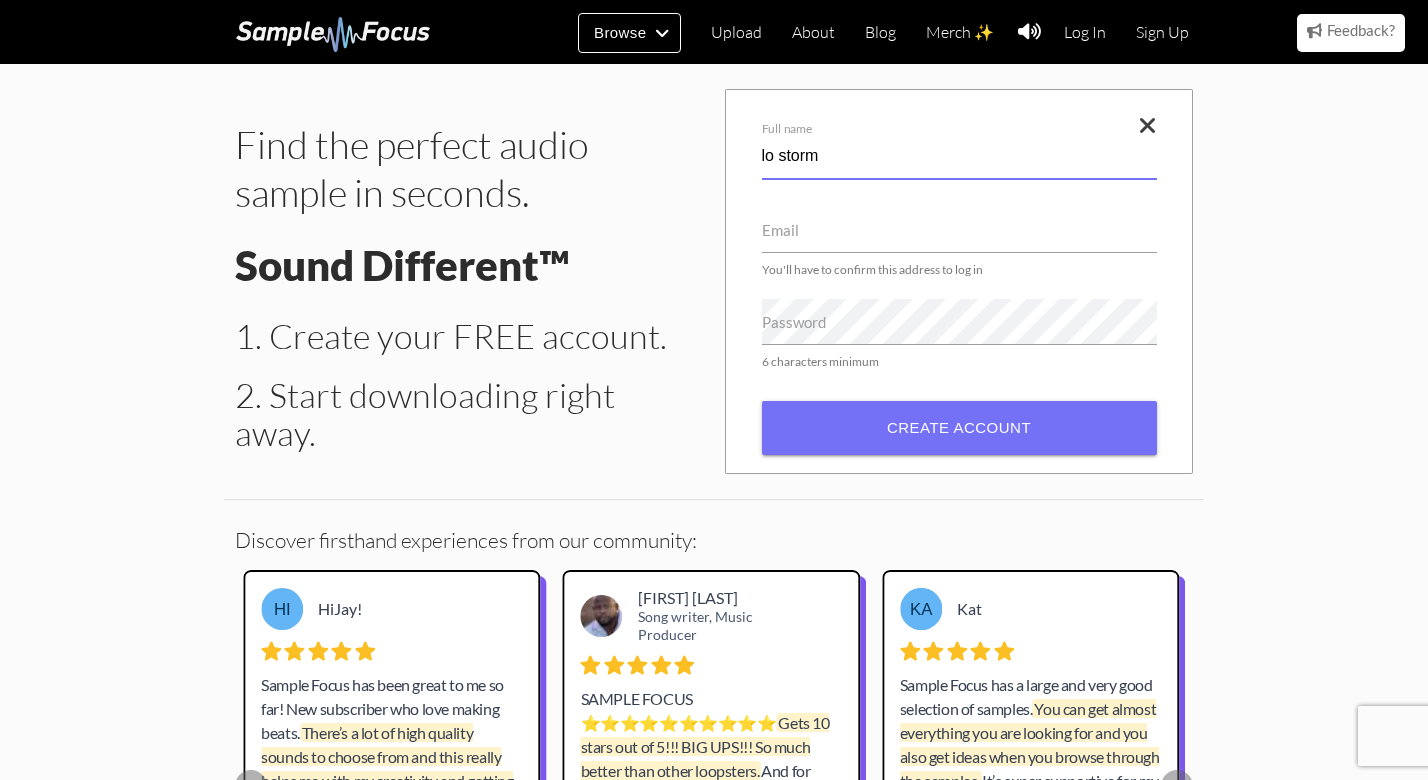 type on "lo storm" 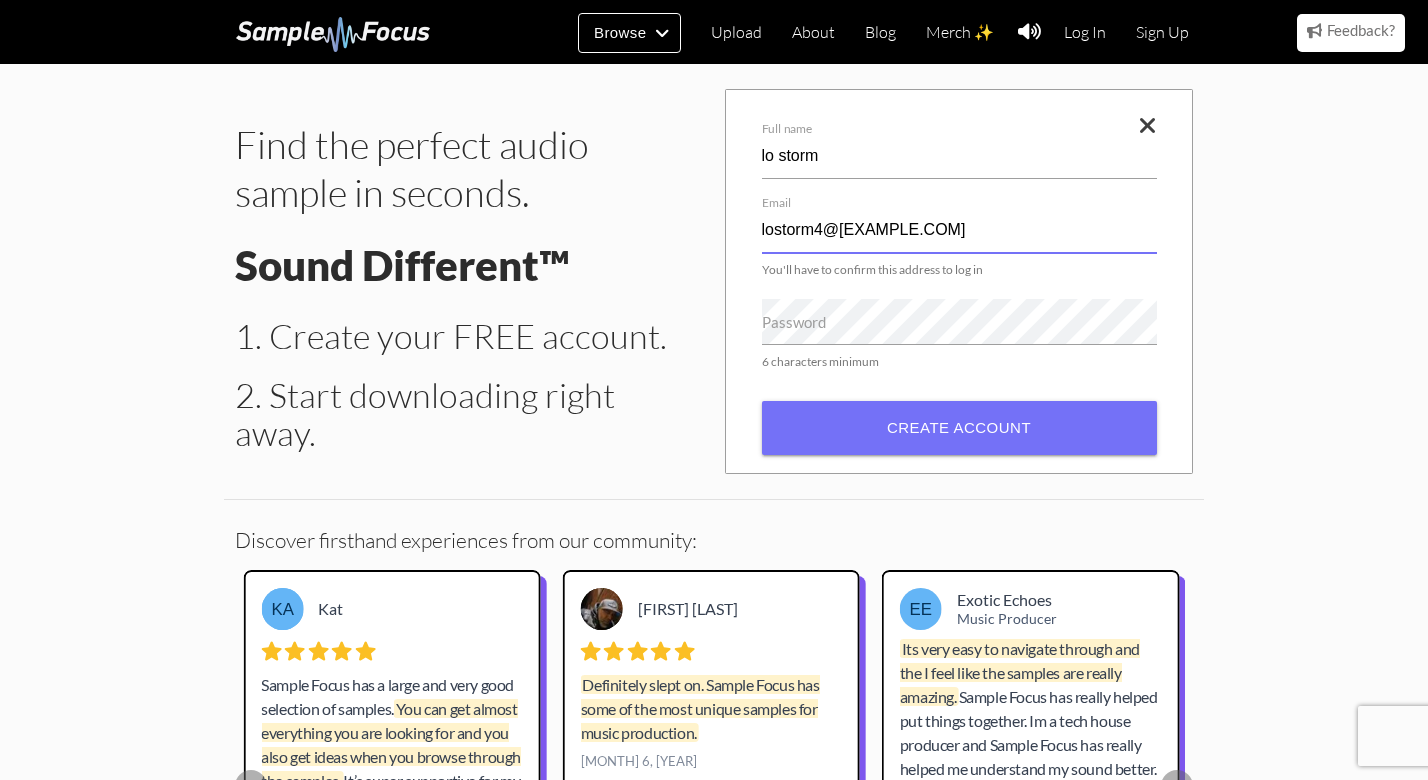 type on "lostorm4@gmail.com" 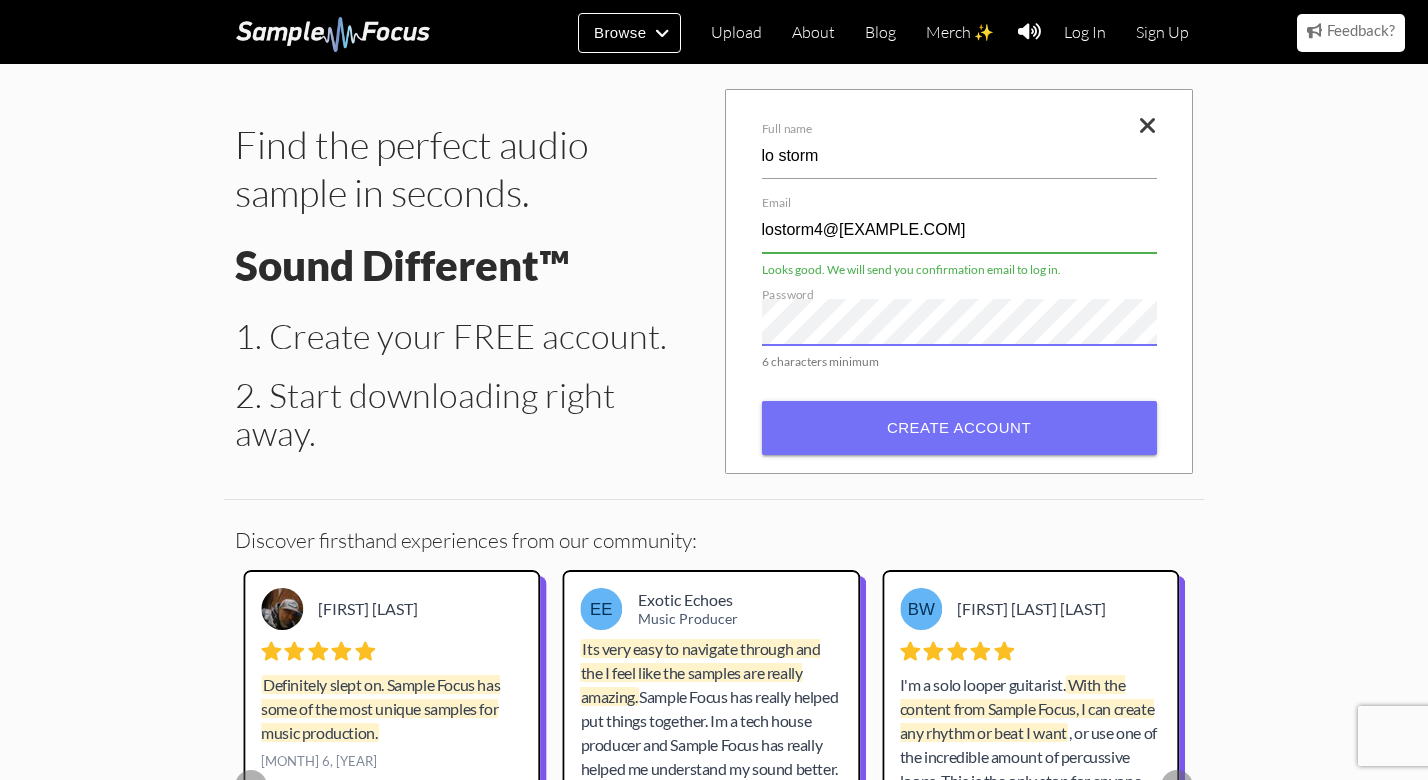 click on "Create account" at bounding box center [959, 428] 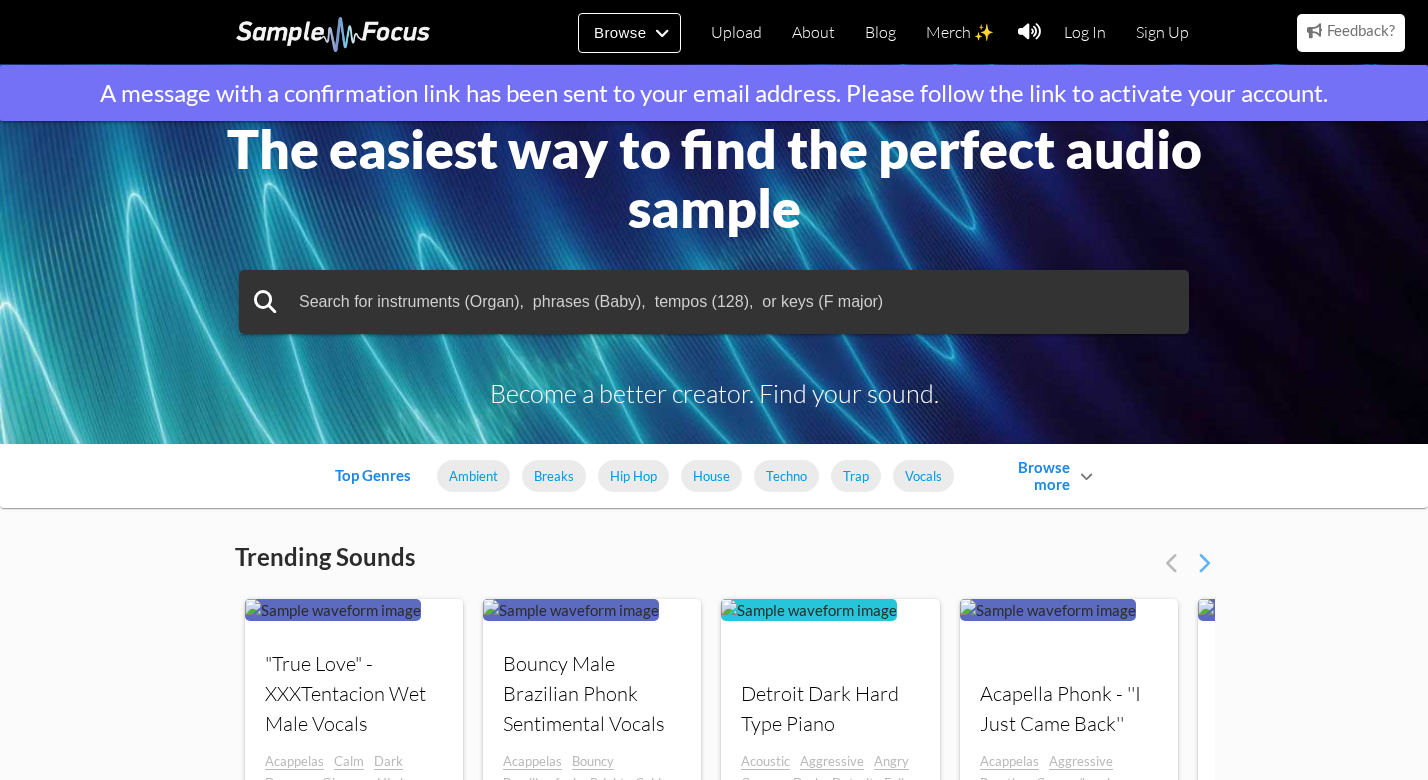 scroll, scrollTop: 23, scrollLeft: 0, axis: vertical 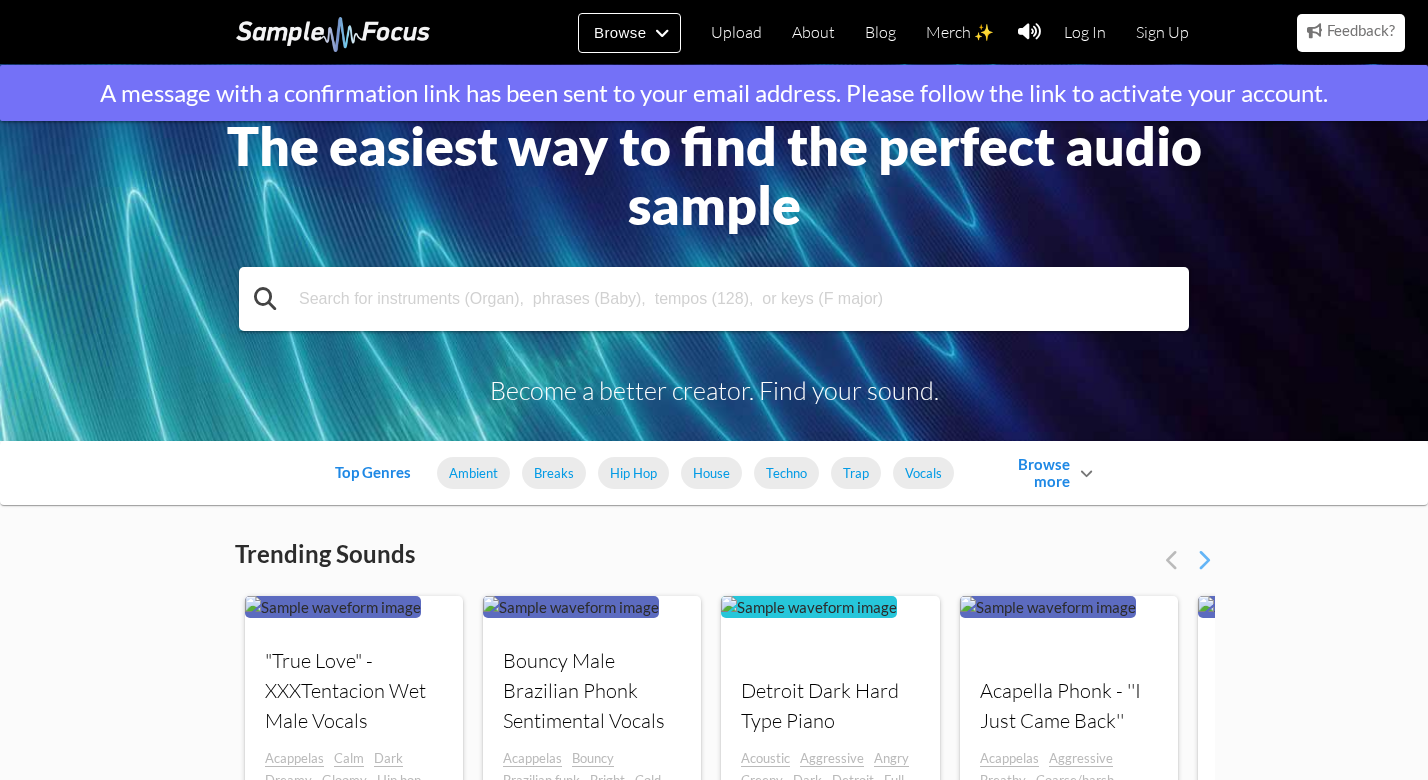 click at bounding box center (714, 299) 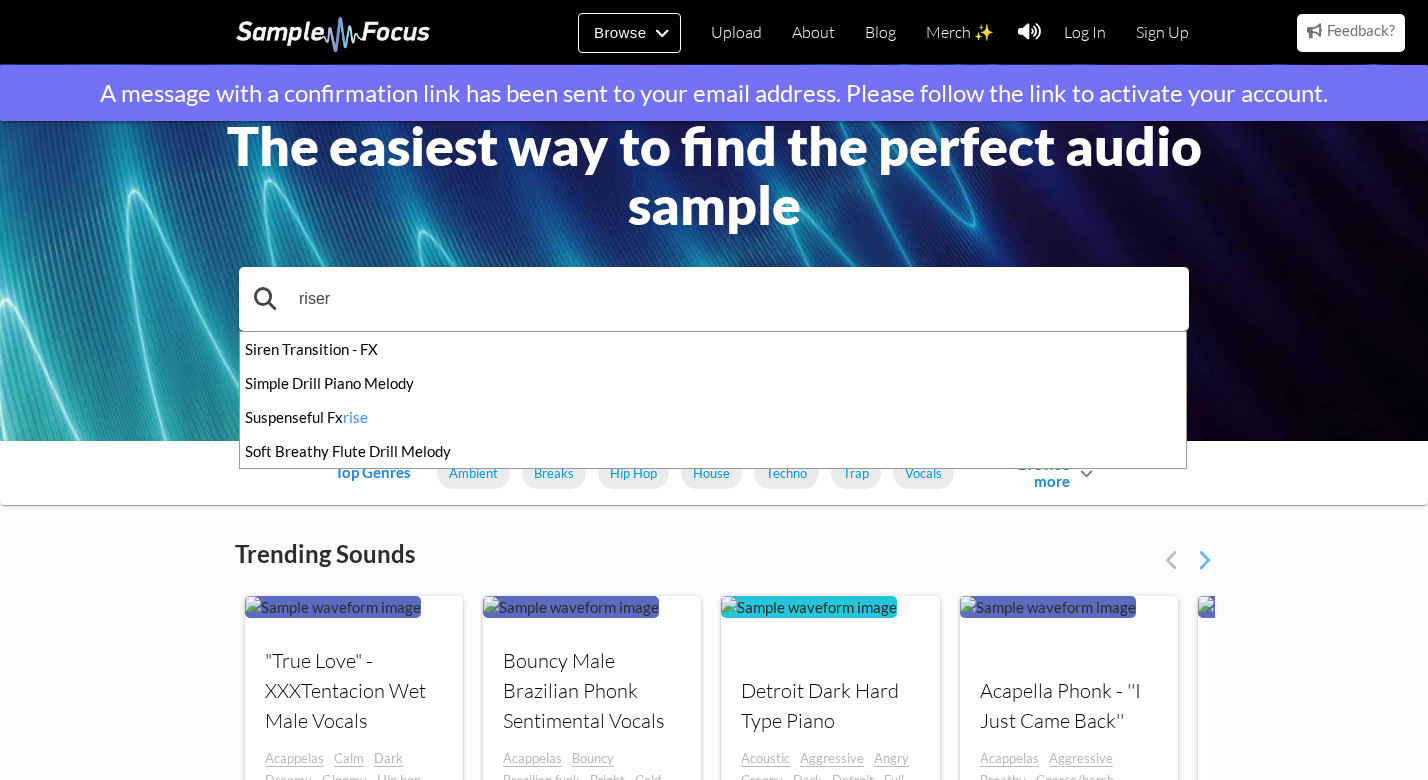 type on "riser" 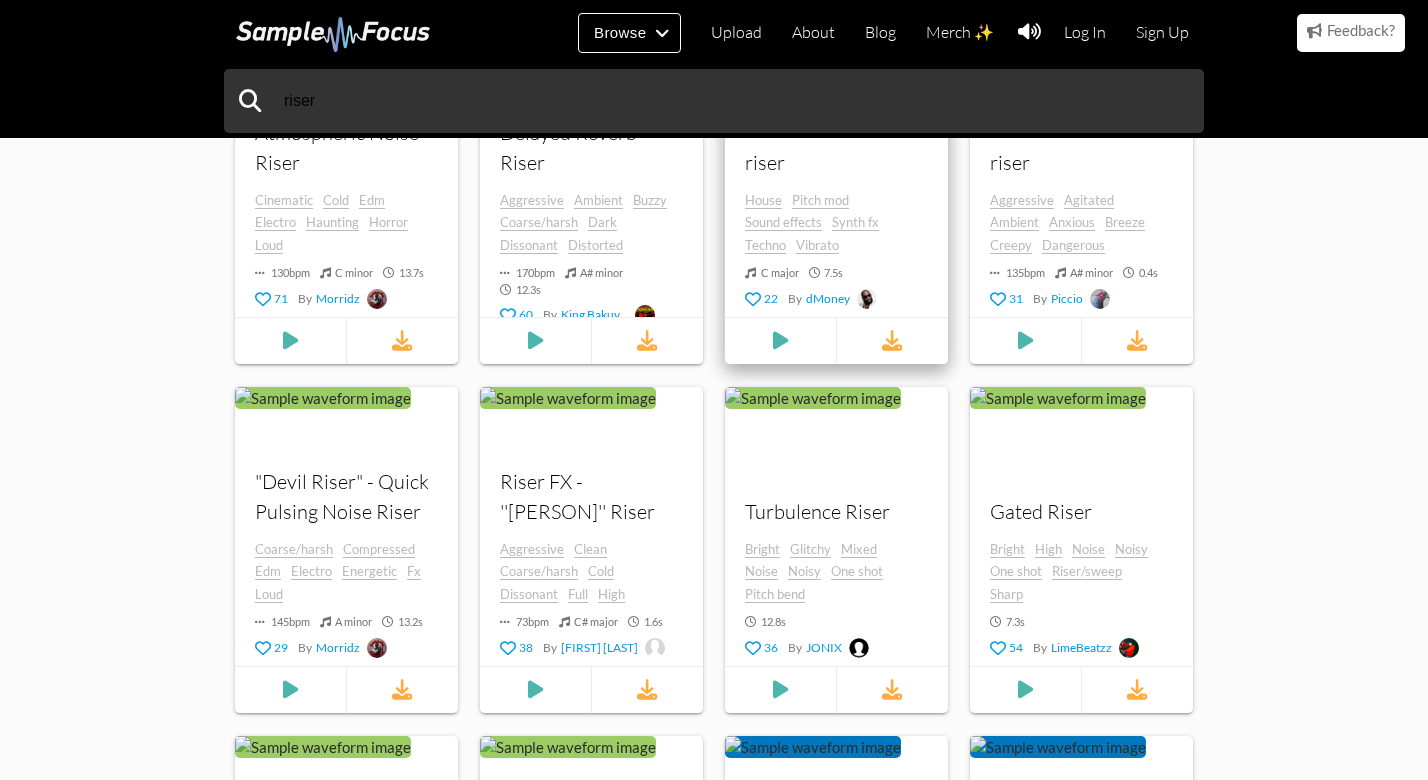 scroll, scrollTop: 874, scrollLeft: 0, axis: vertical 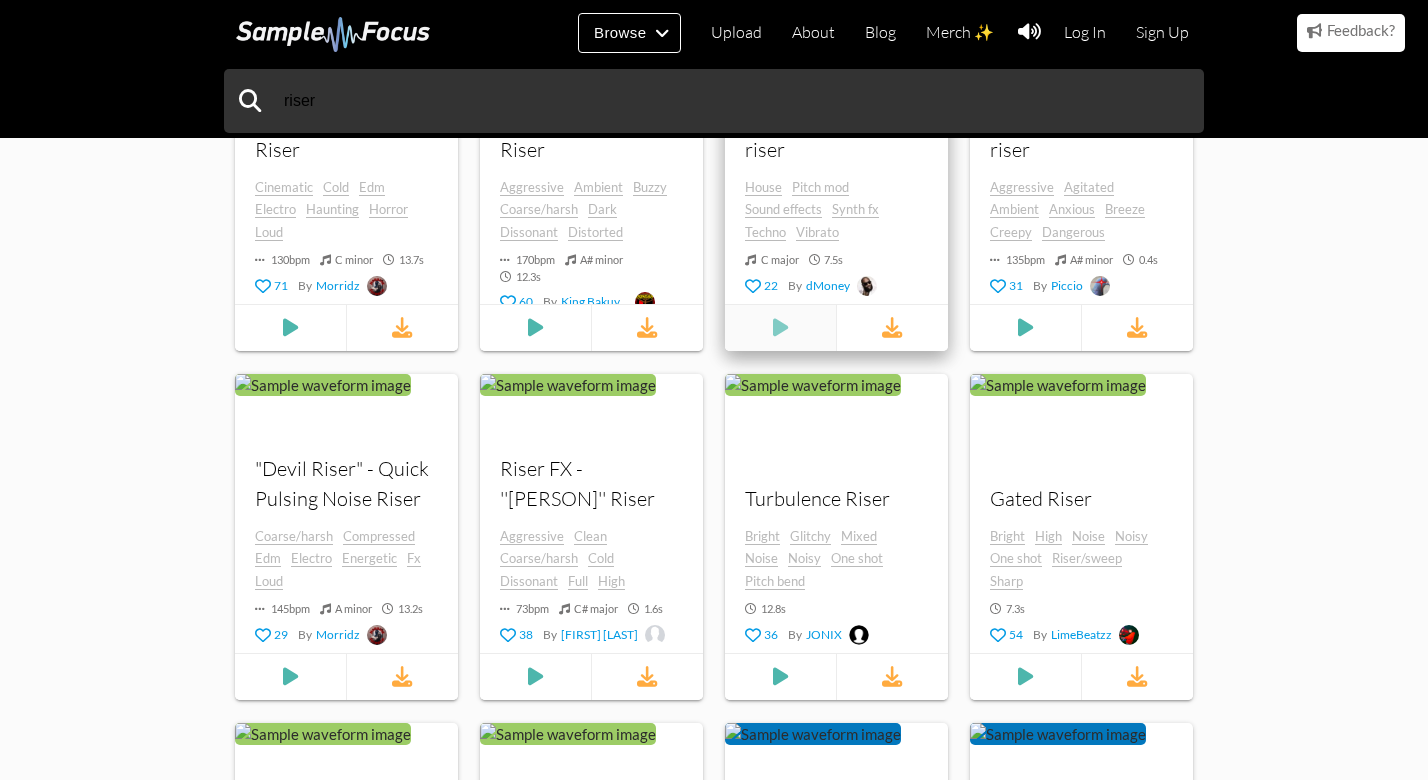 click at bounding box center [290, 328] 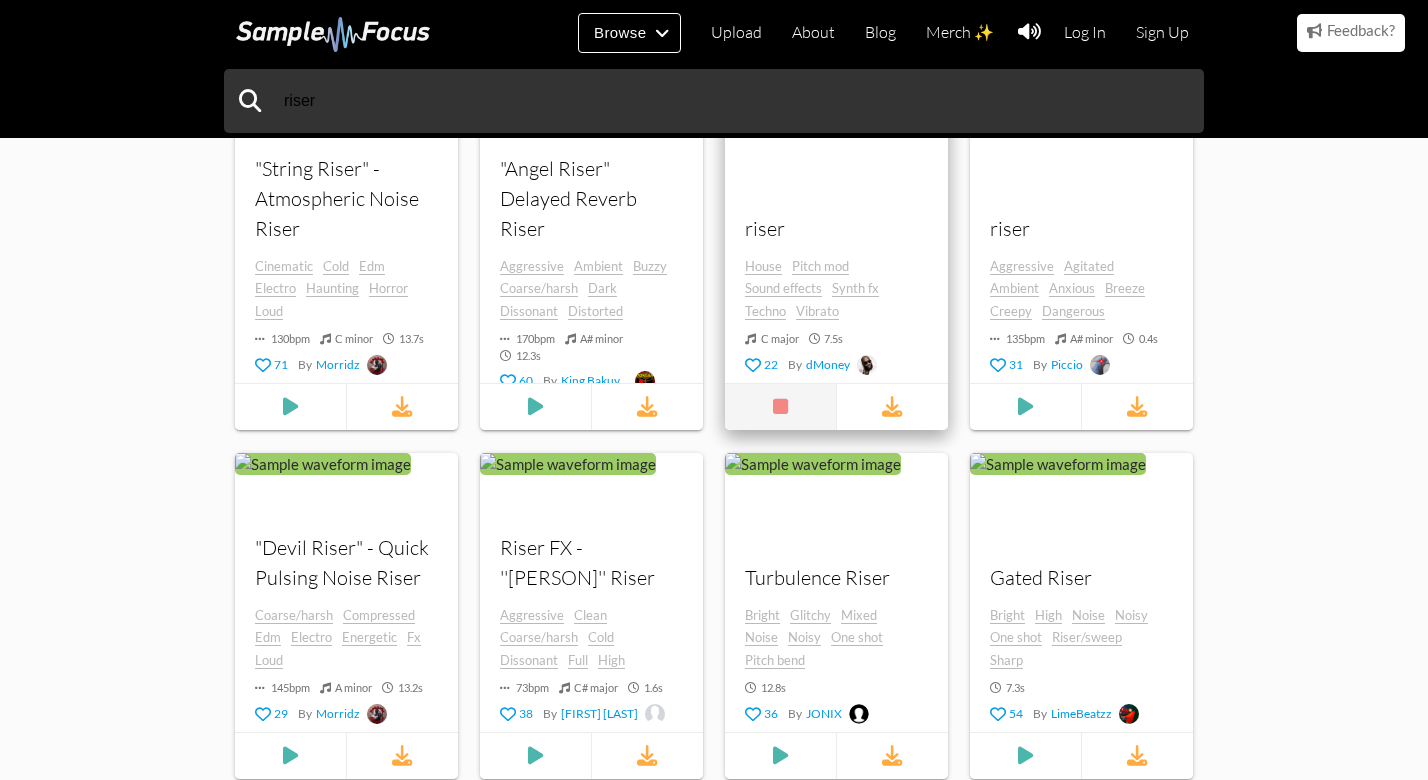 scroll, scrollTop: 790, scrollLeft: 0, axis: vertical 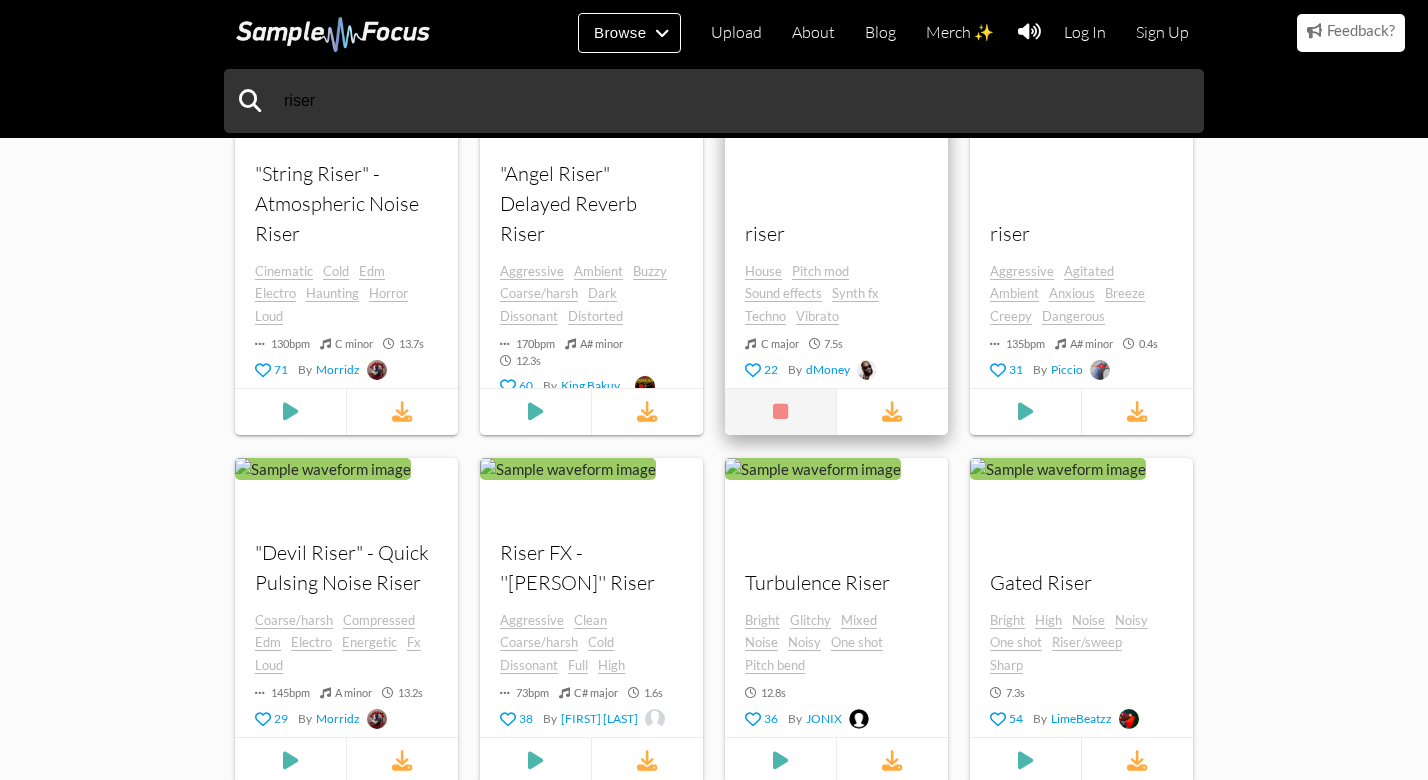 click at bounding box center [780, 412] 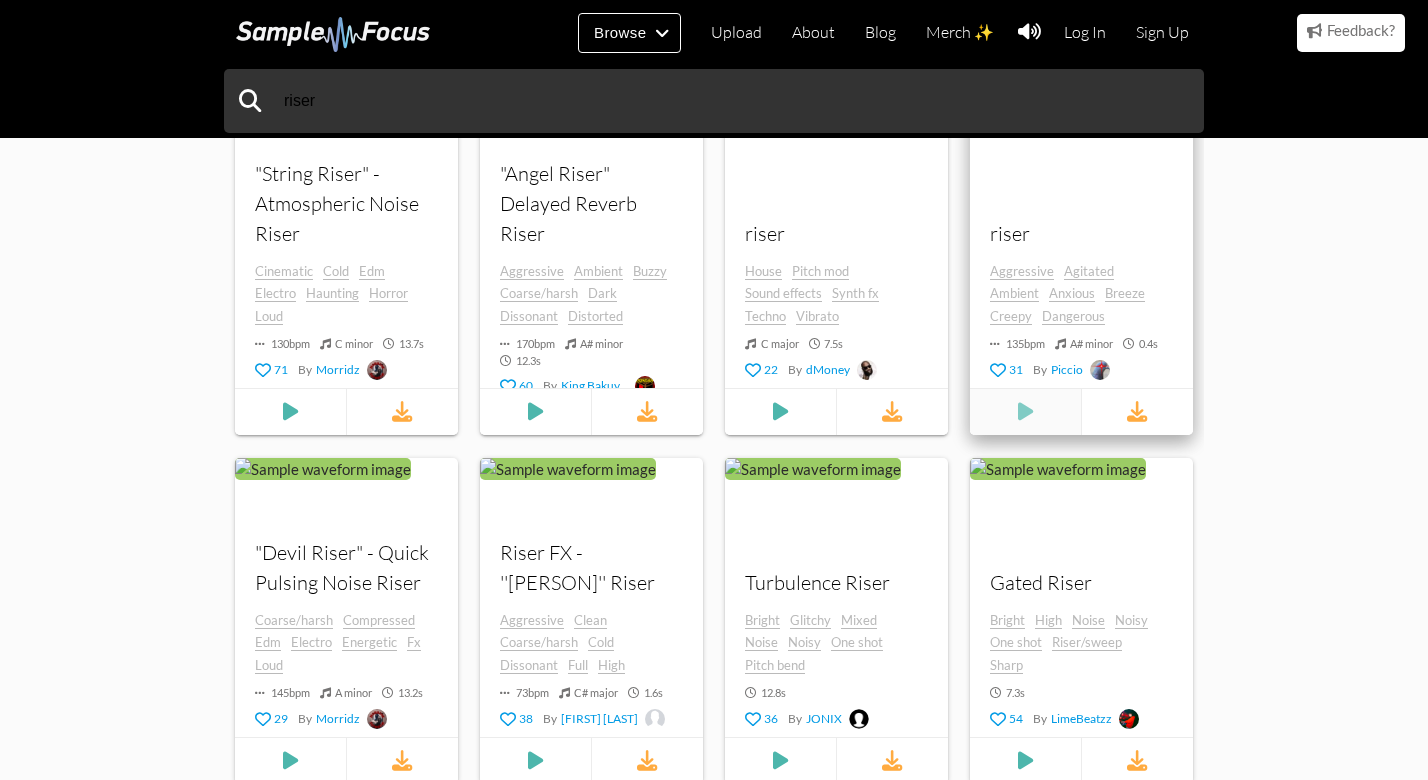 click at bounding box center [290, 412] 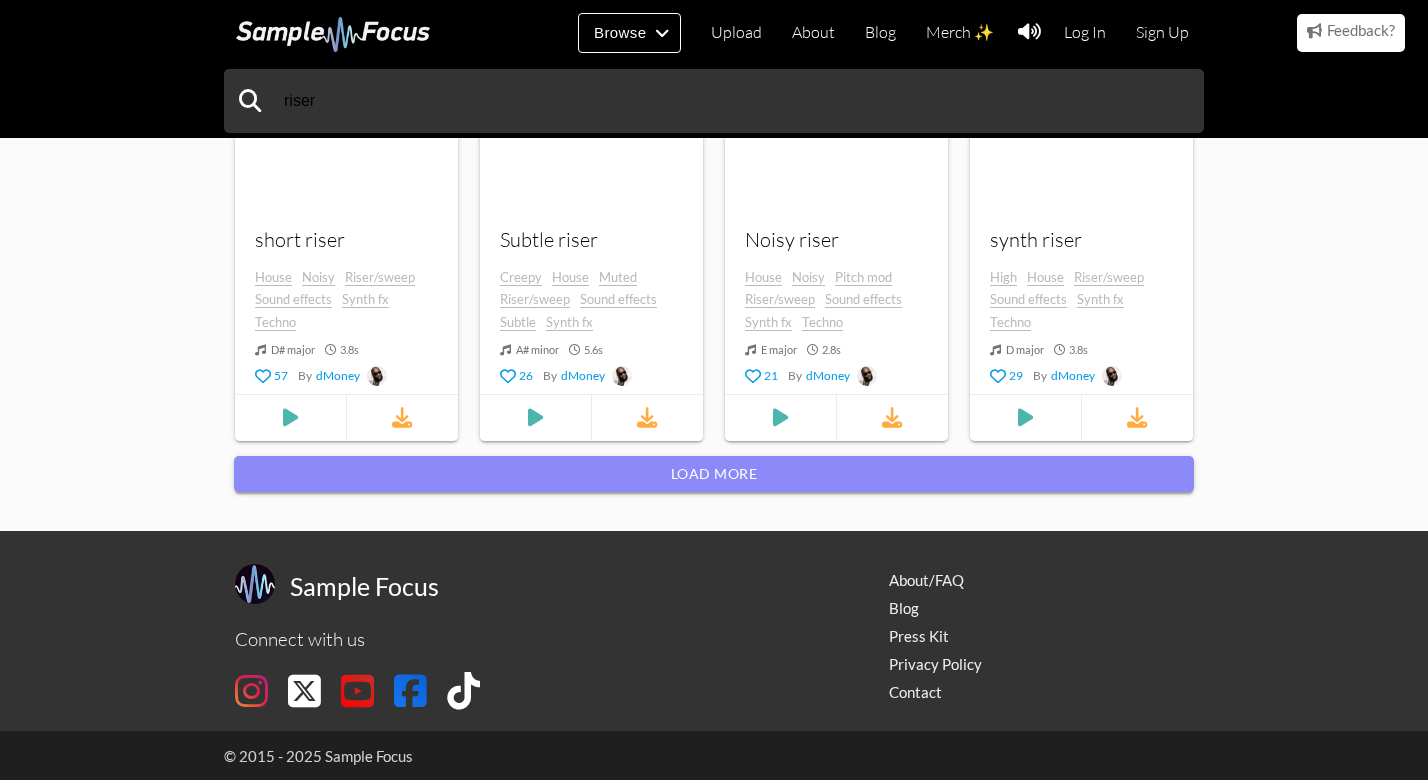 scroll, scrollTop: 2179, scrollLeft: 0, axis: vertical 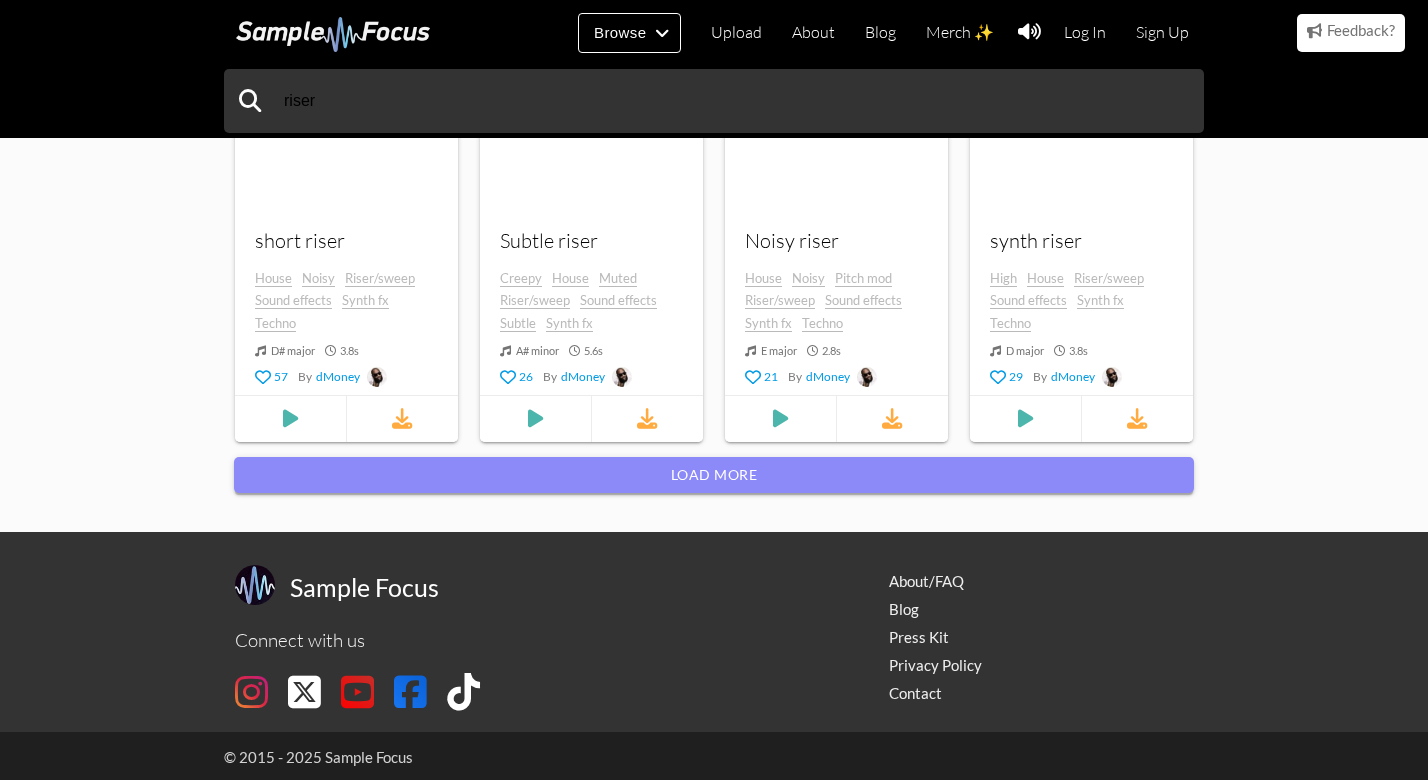 click on "Load more" at bounding box center (714, 475) 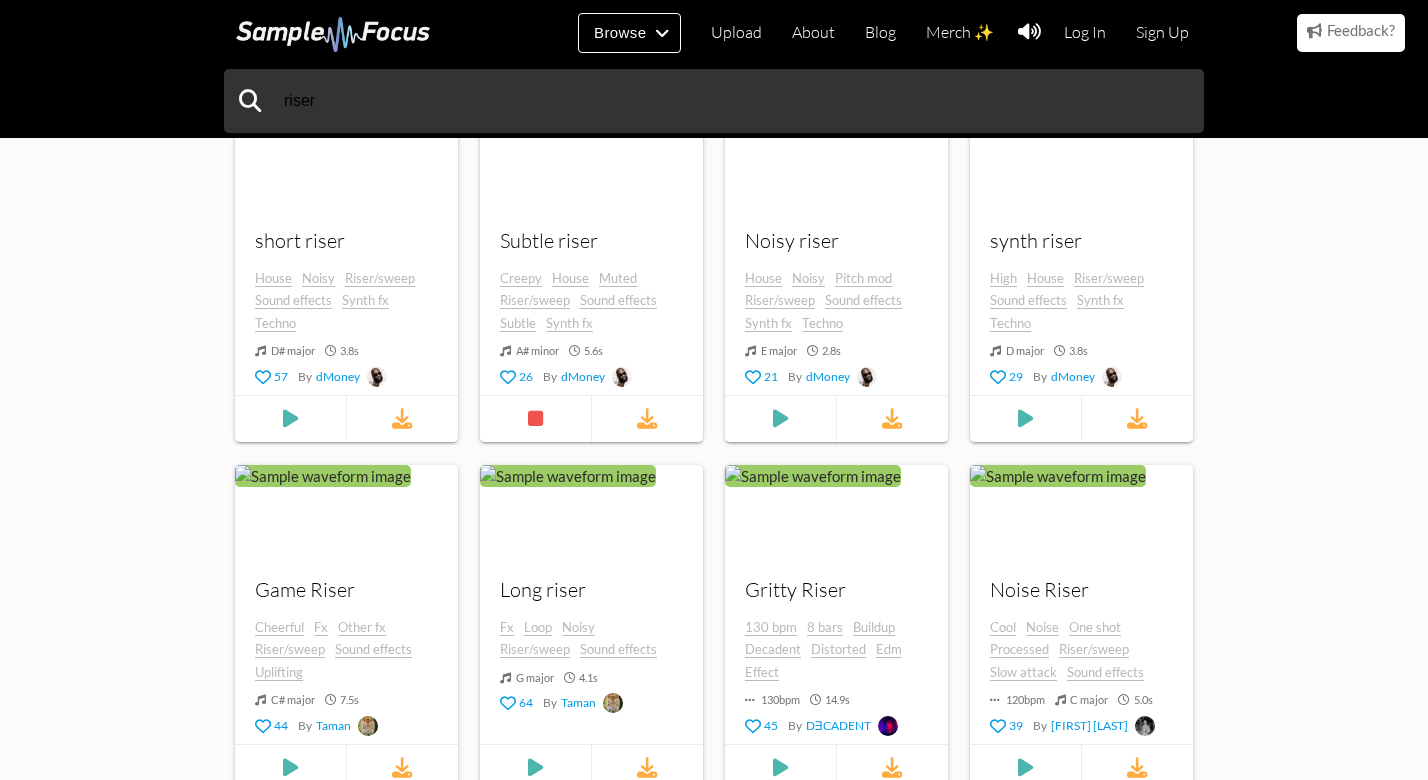 scroll, scrollTop: 1064, scrollLeft: 0, axis: vertical 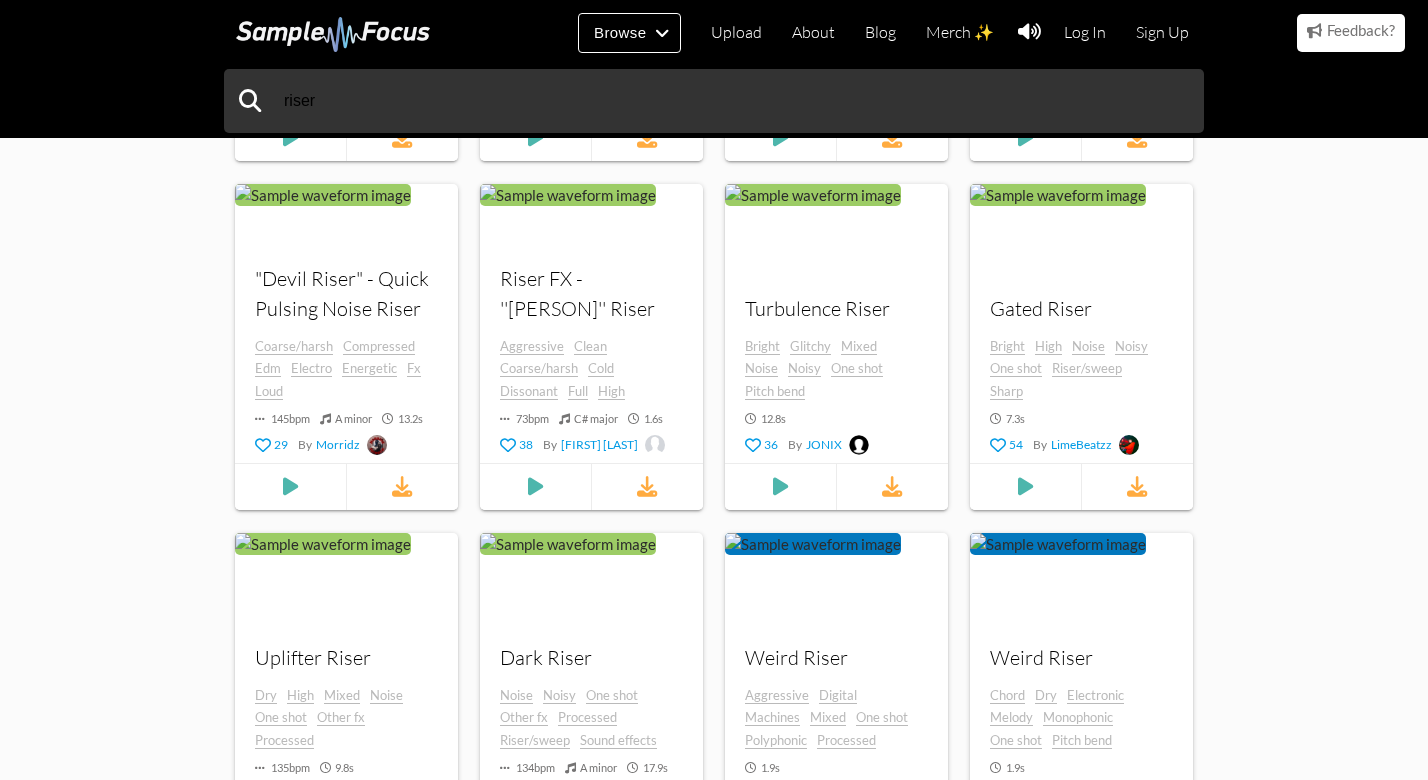 click at bounding box center (327, 36) 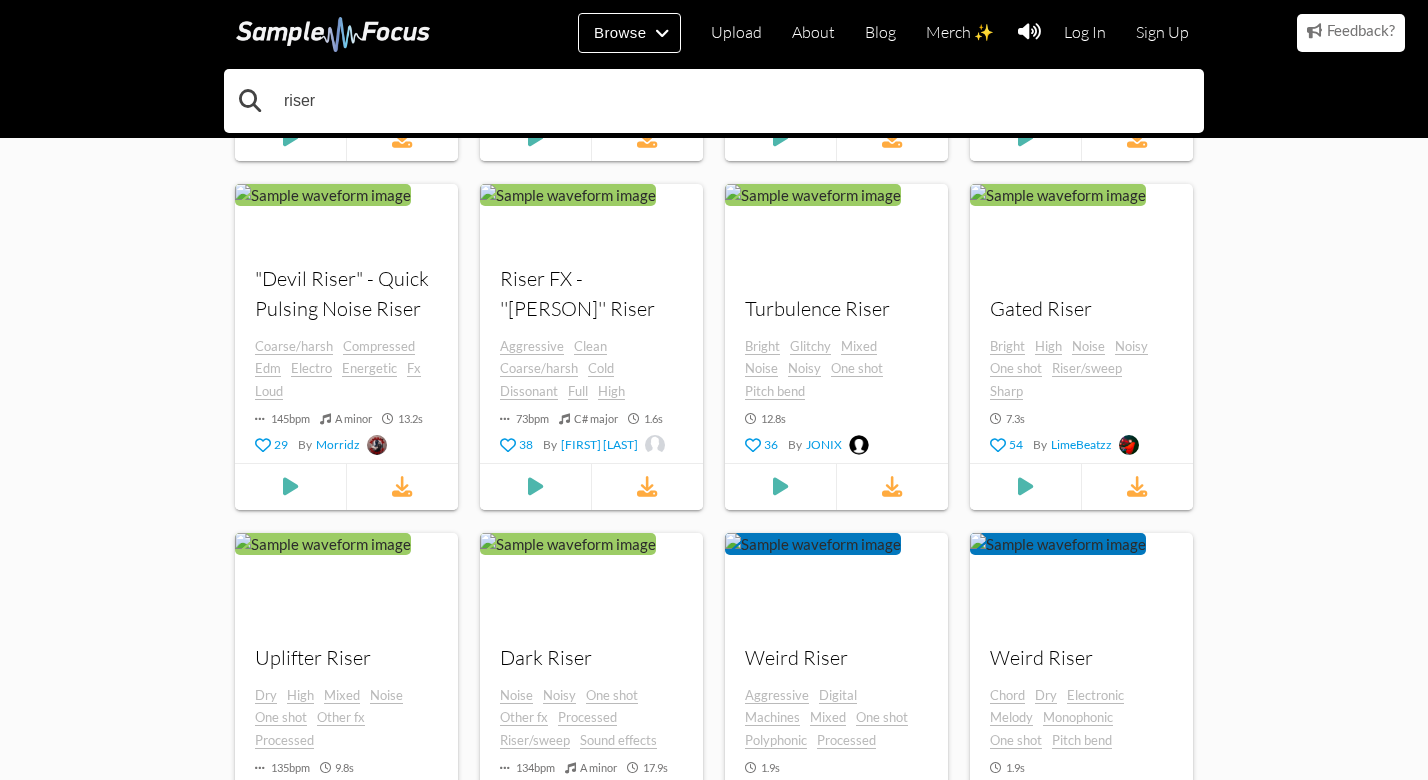click on "riser" at bounding box center [714, 101] 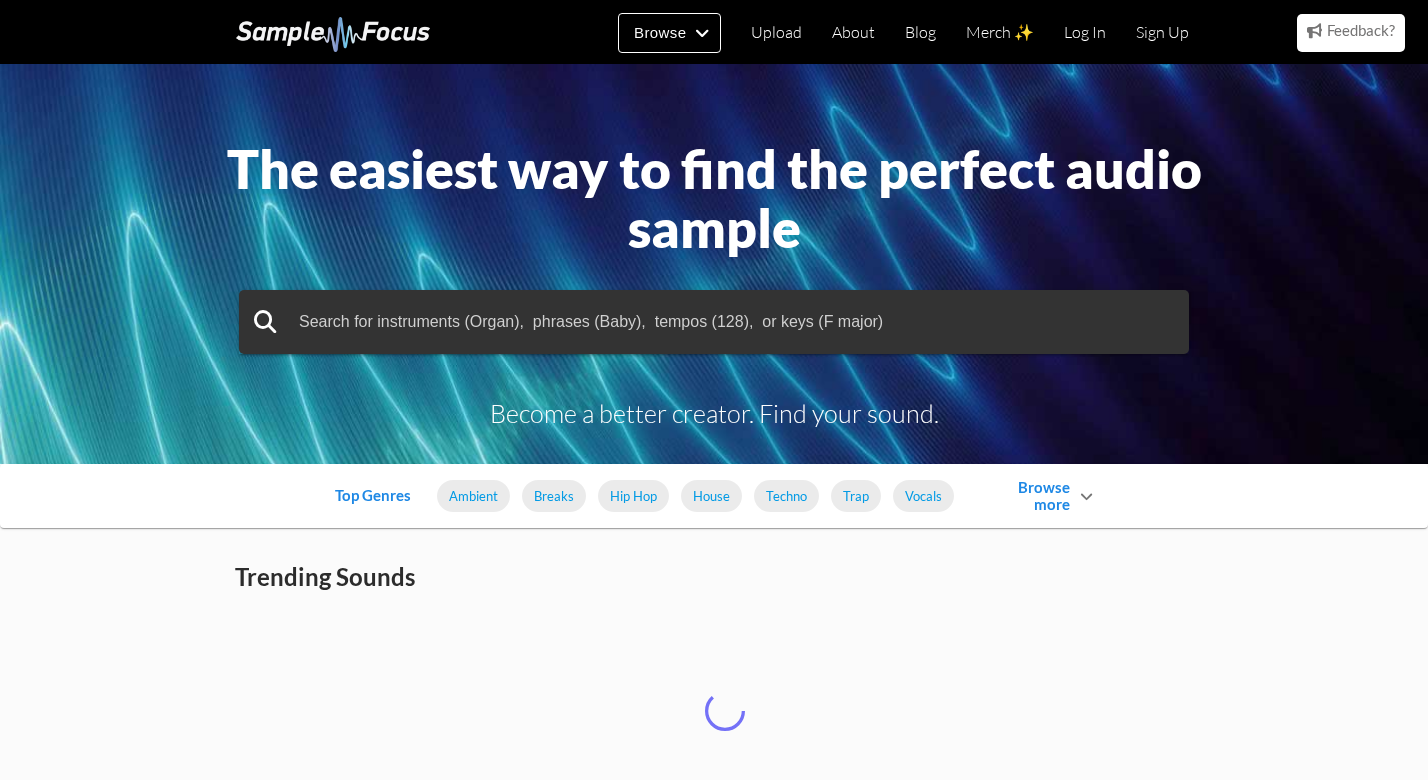 scroll, scrollTop: 0, scrollLeft: 0, axis: both 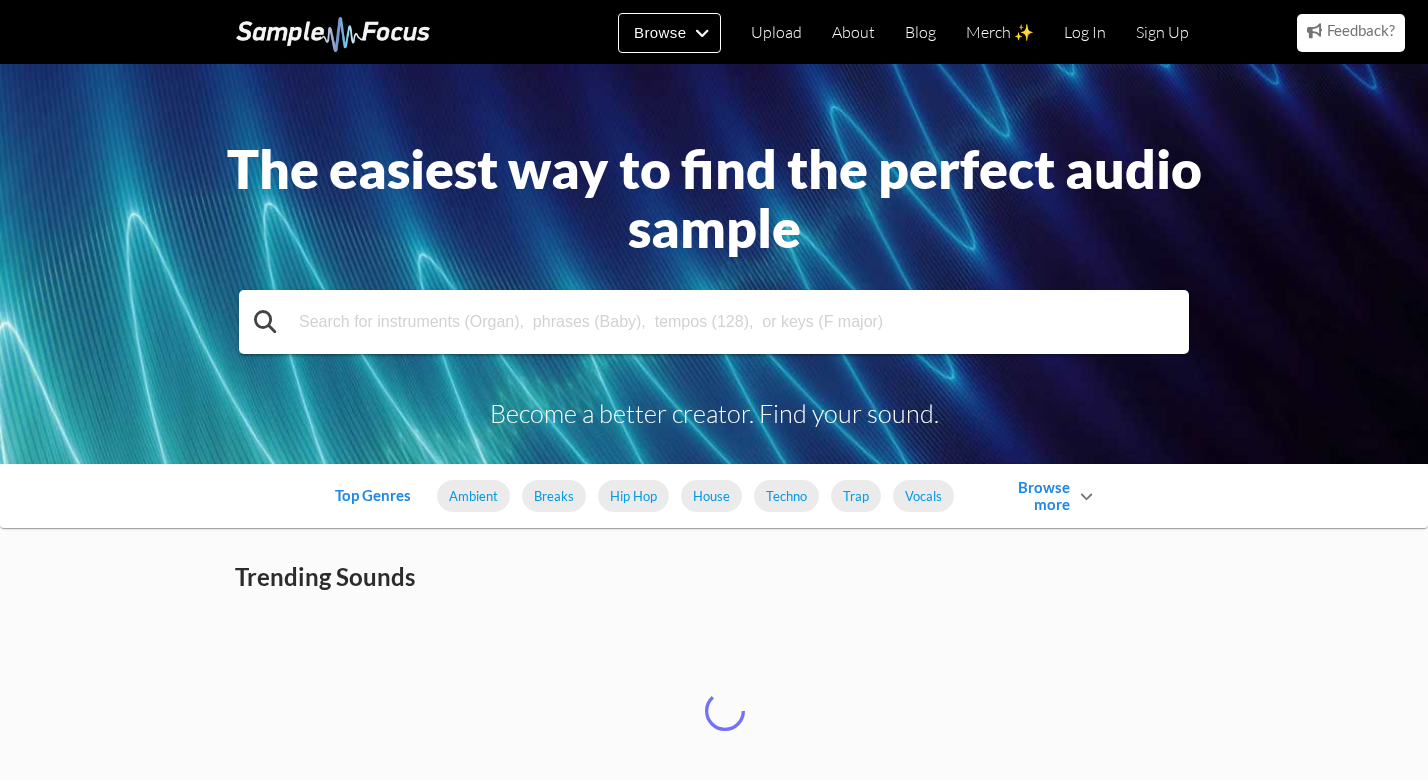 click at bounding box center (714, 322) 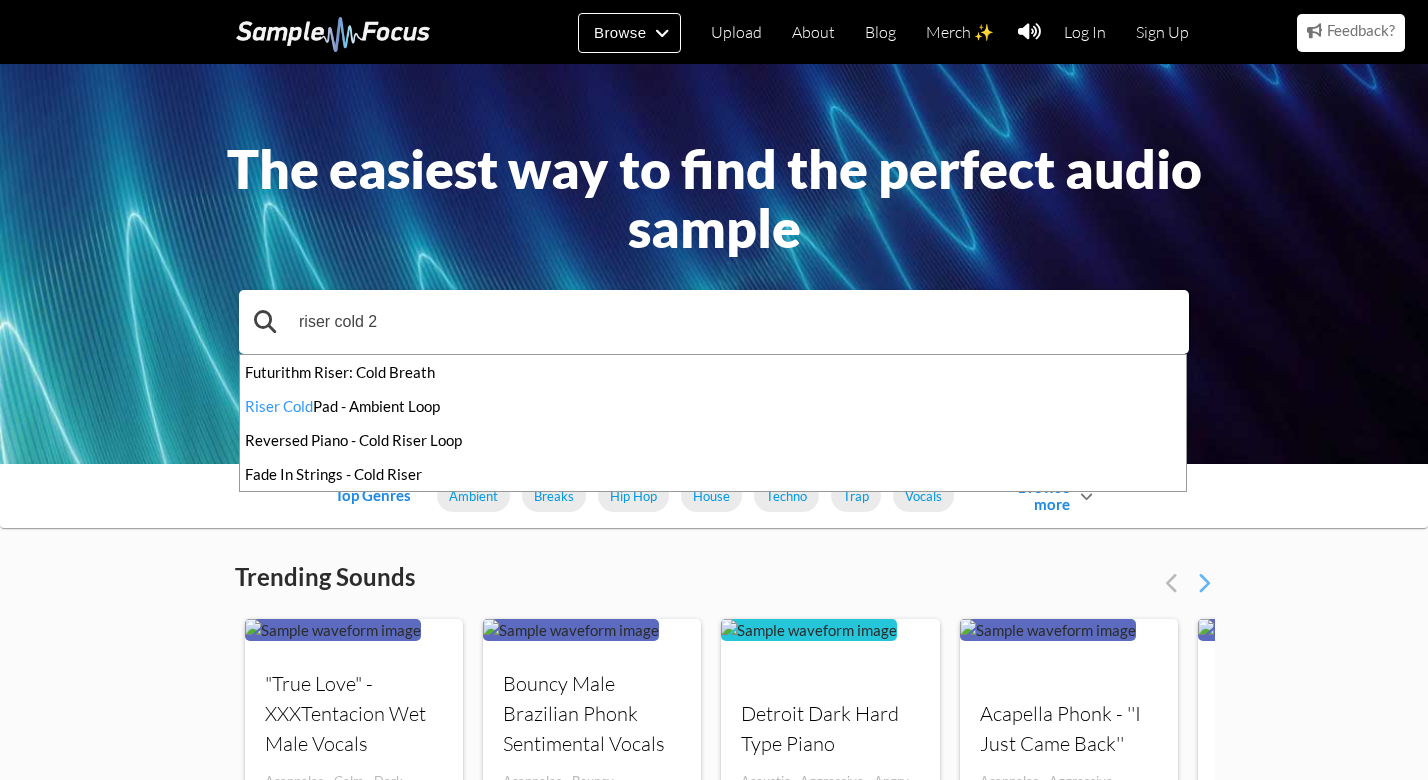 type on "riser cold 2" 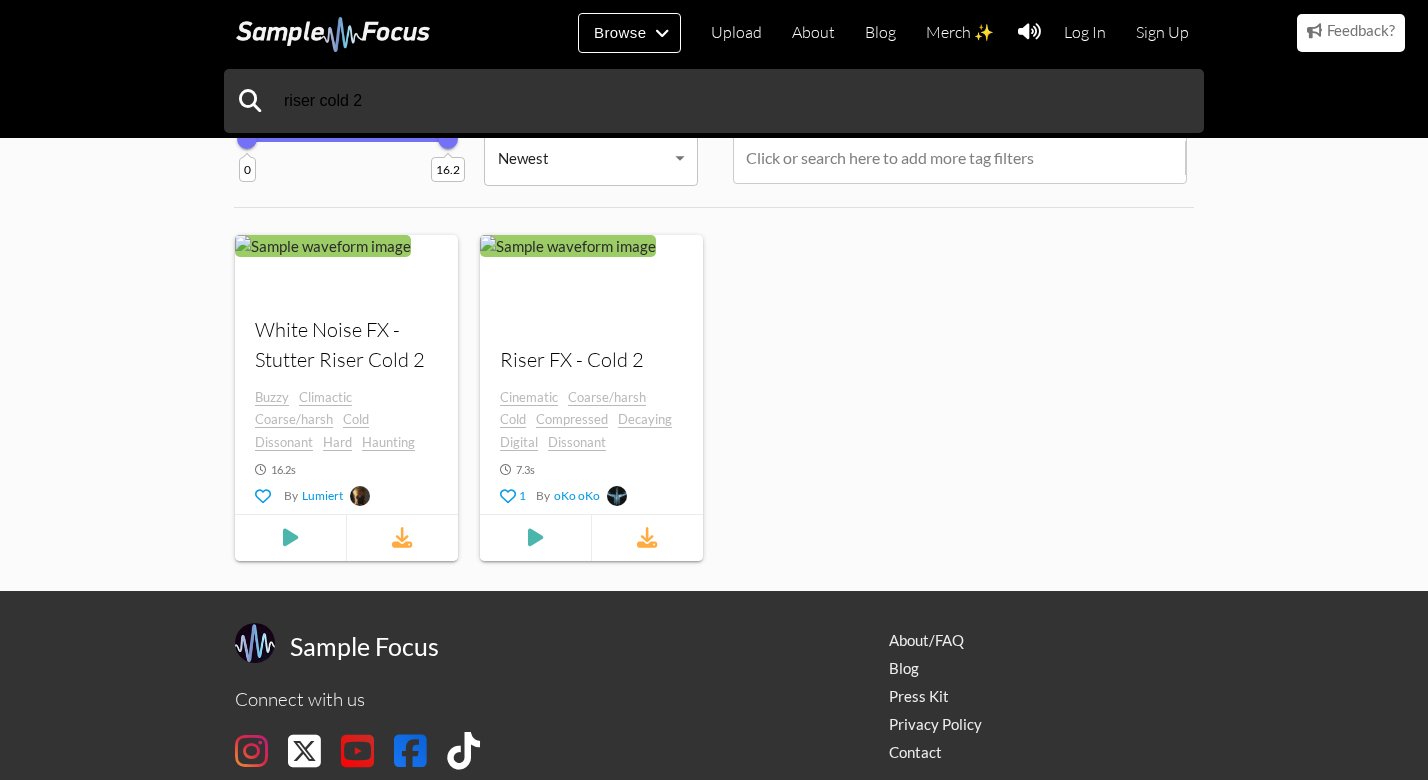 scroll, scrollTop: 220, scrollLeft: 0, axis: vertical 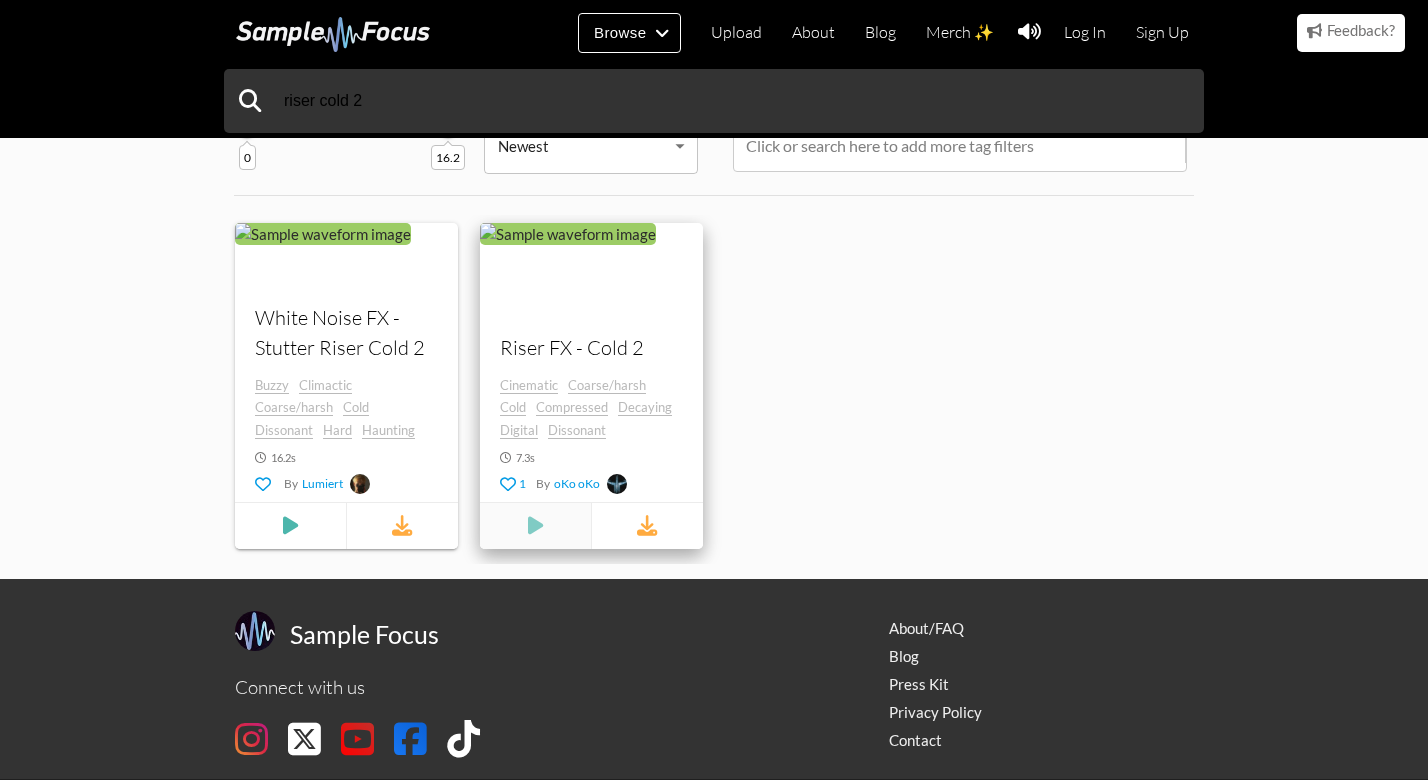 click at bounding box center (290, 525) 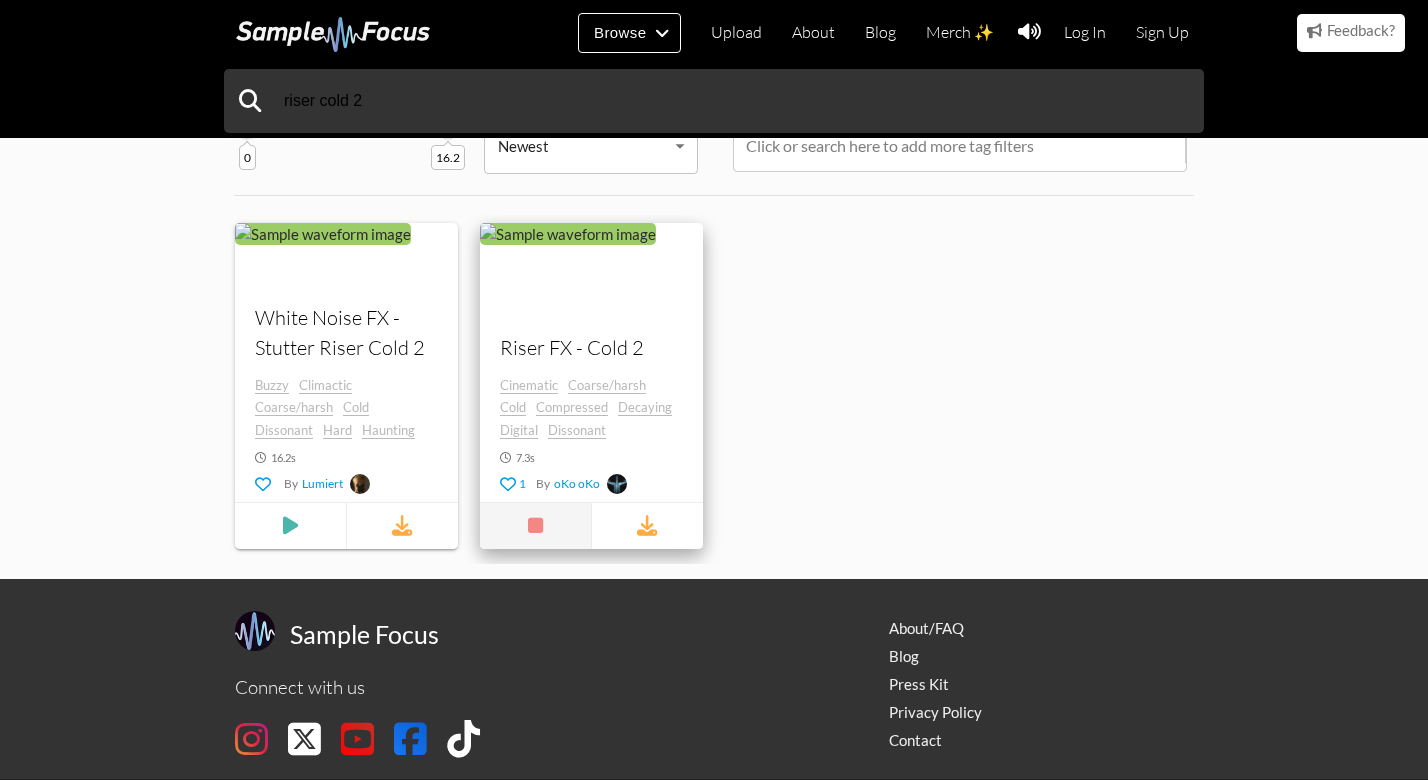 click at bounding box center [535, 525] 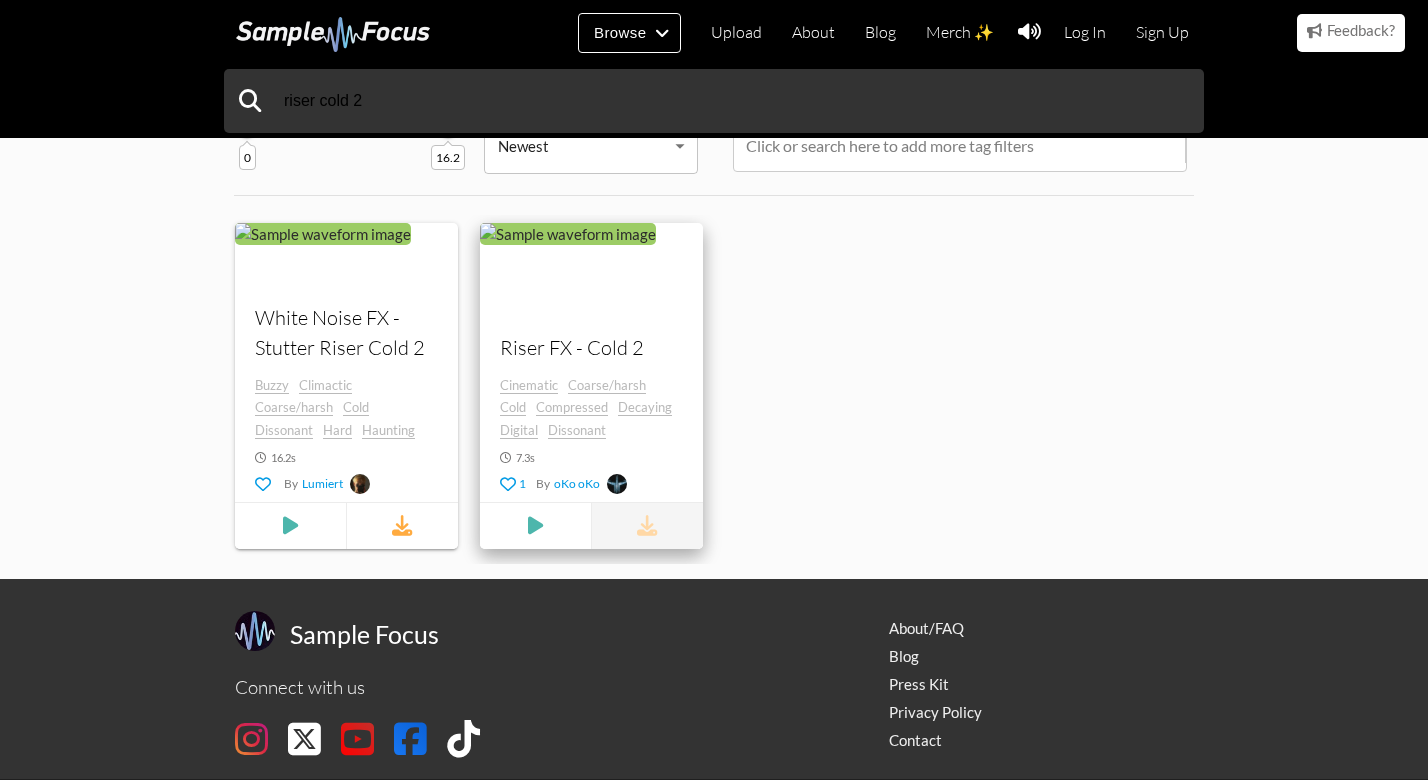 click at bounding box center [647, 525] 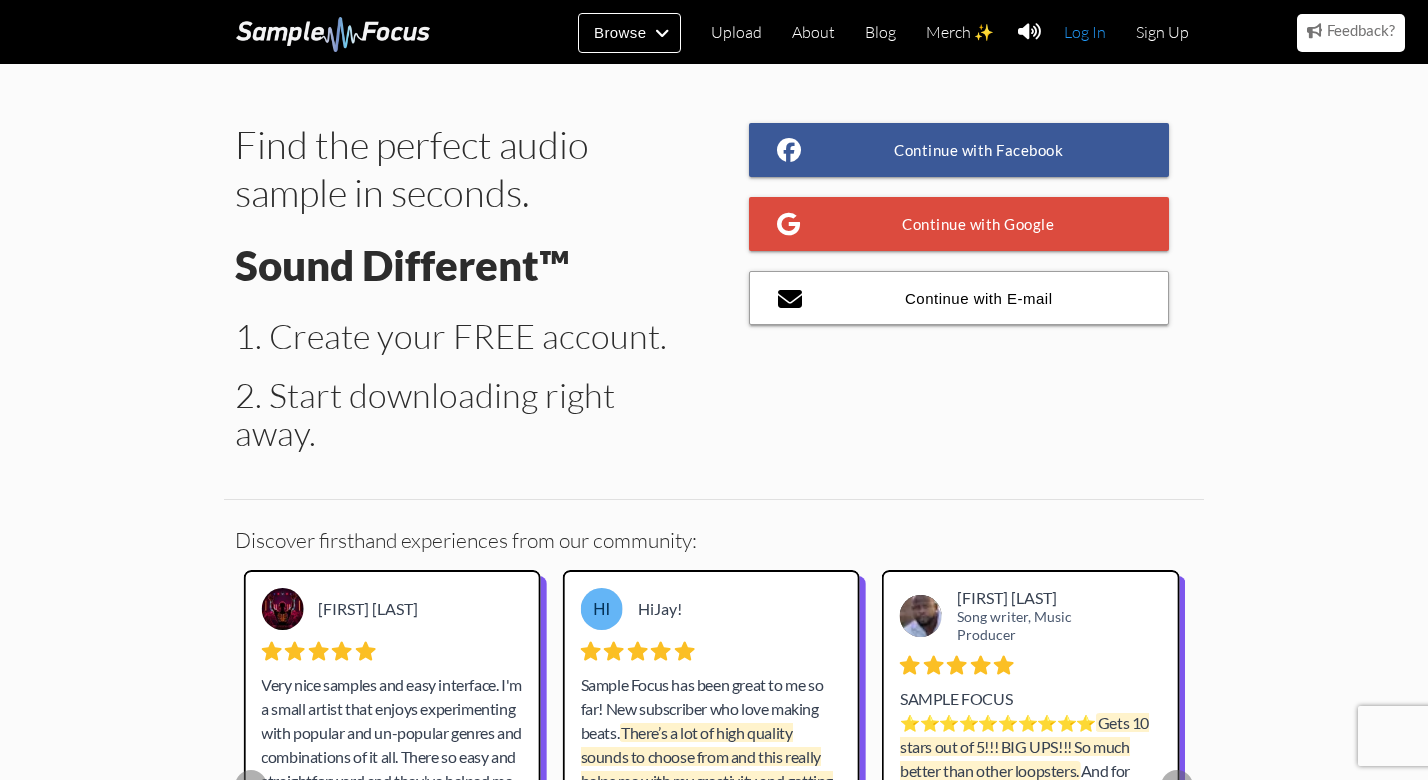 scroll, scrollTop: 0, scrollLeft: 0, axis: both 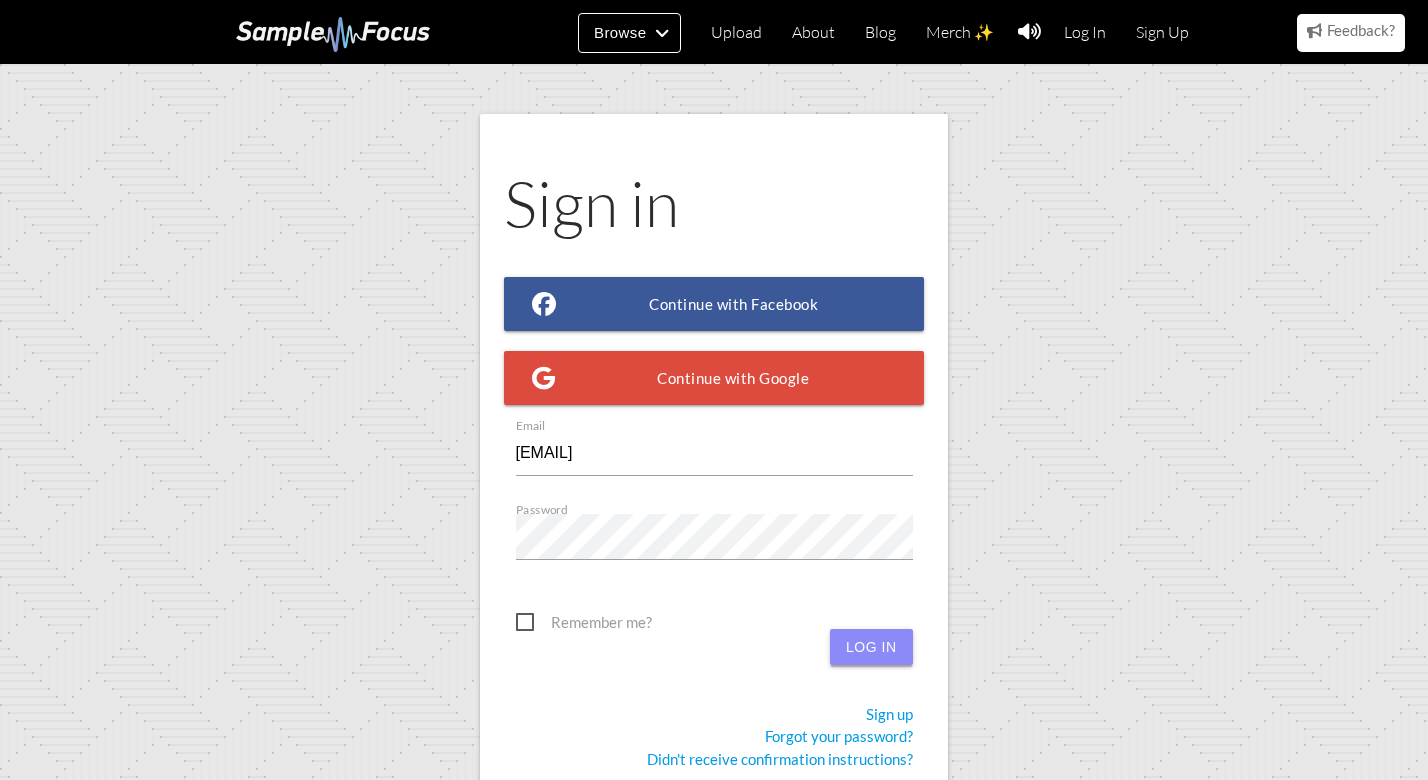click on "Log in" at bounding box center [871, 647] 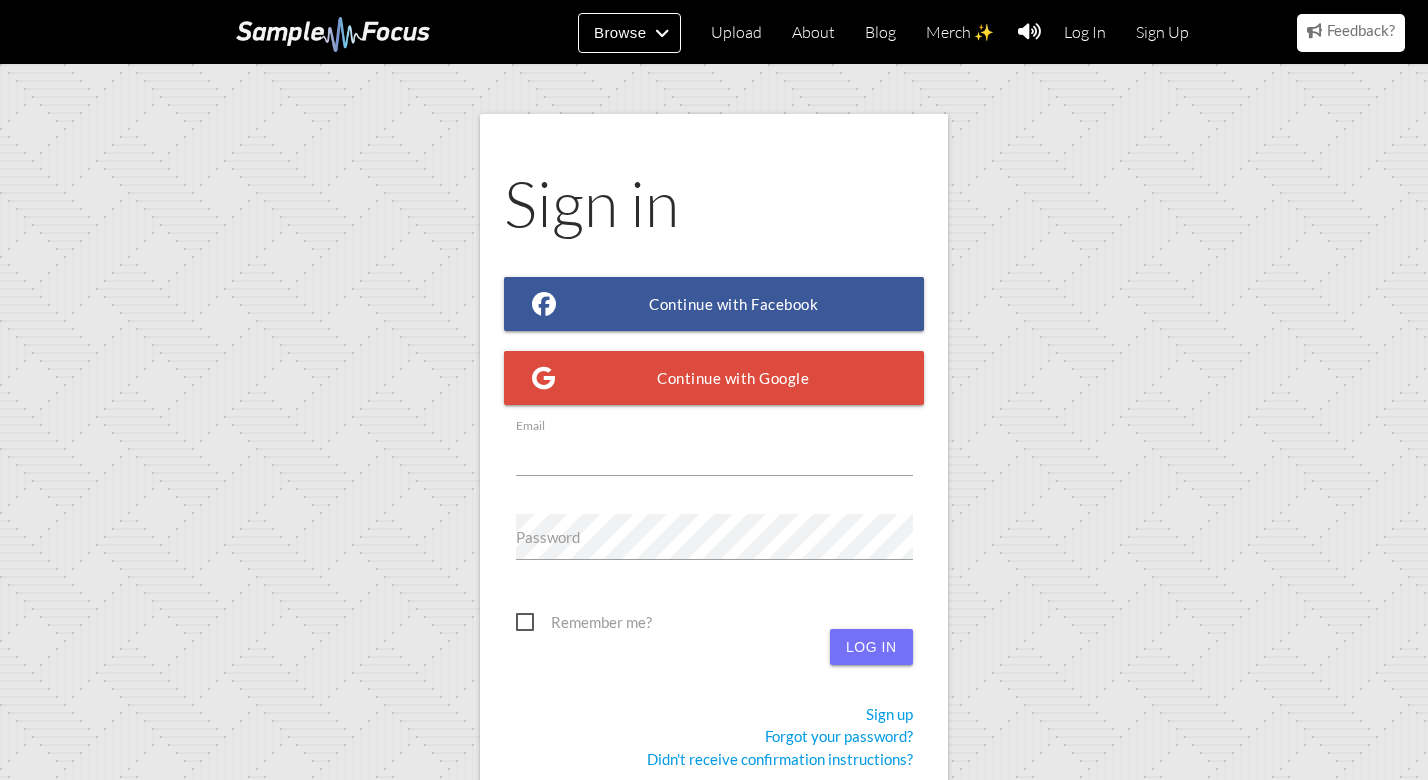 scroll, scrollTop: 0, scrollLeft: 0, axis: both 